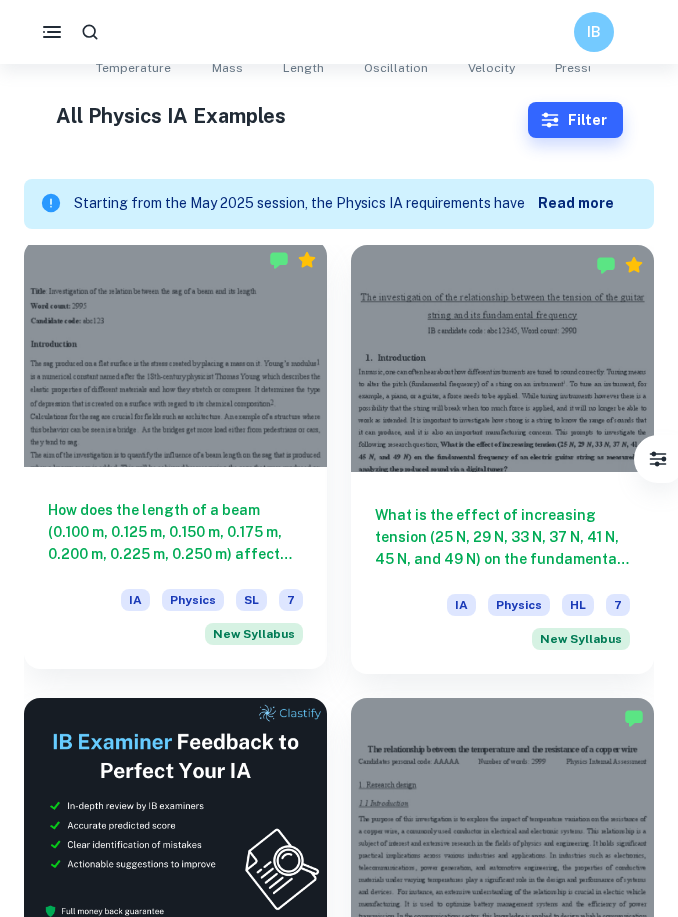 click on "How does the length of a beam (0.100 m, 0.125 m, 0.150 m, 0.175 m, 0.200 m, 0.225 m, 0.250 m) affect the sag (δ) produced as measured by adding a known mass?" at bounding box center (175, 532) 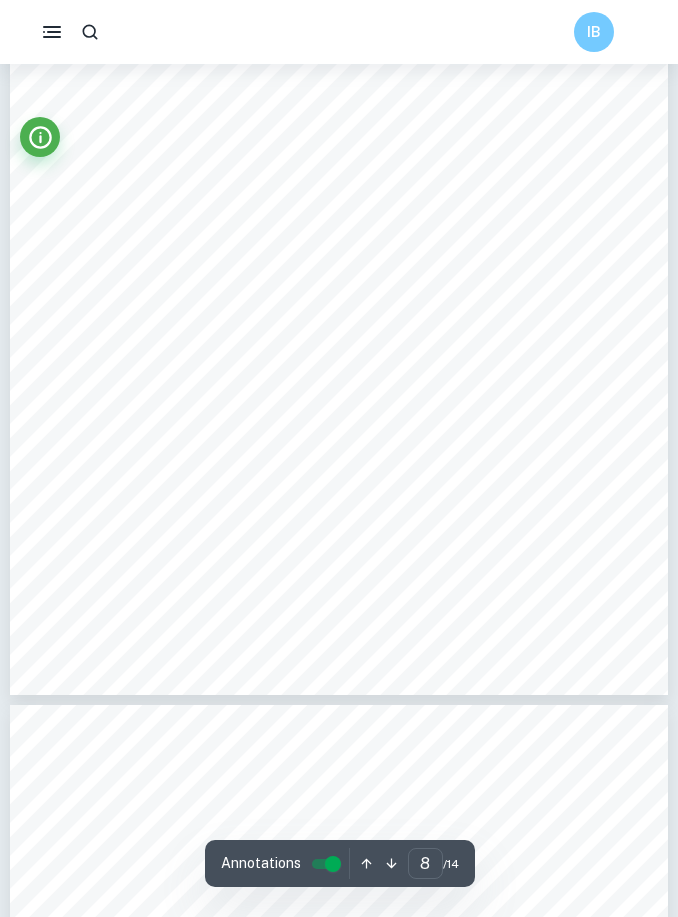scroll, scrollTop: 6375, scrollLeft: 0, axis: vertical 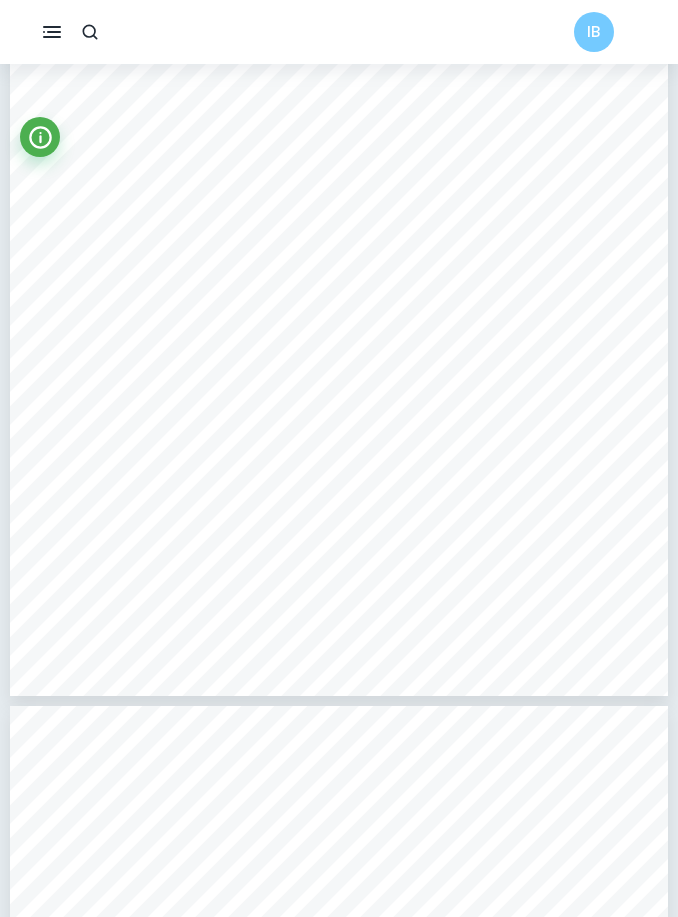 type on "2" 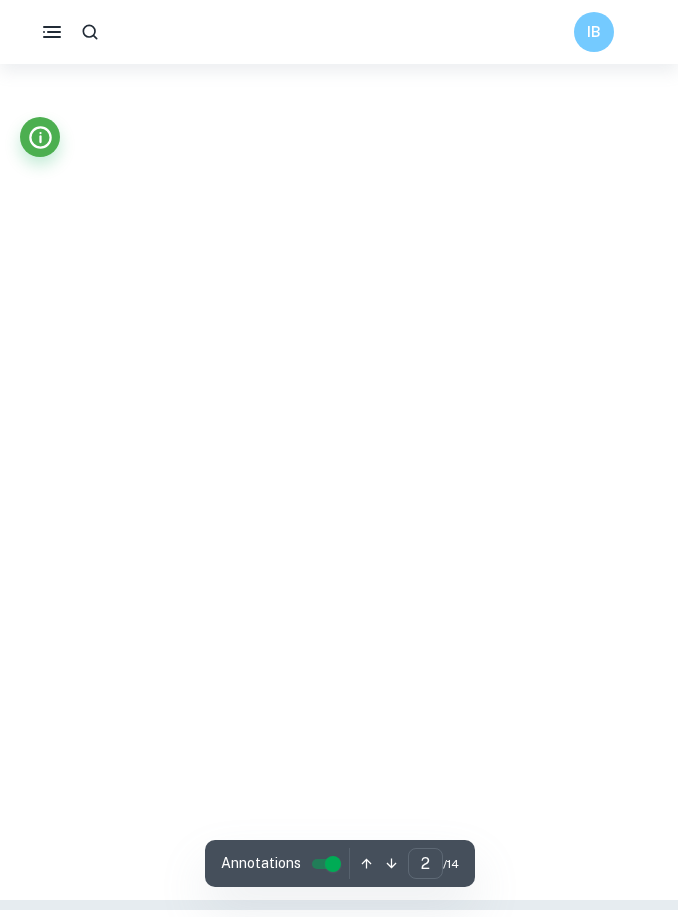scroll, scrollTop: 1172, scrollLeft: 0, axis: vertical 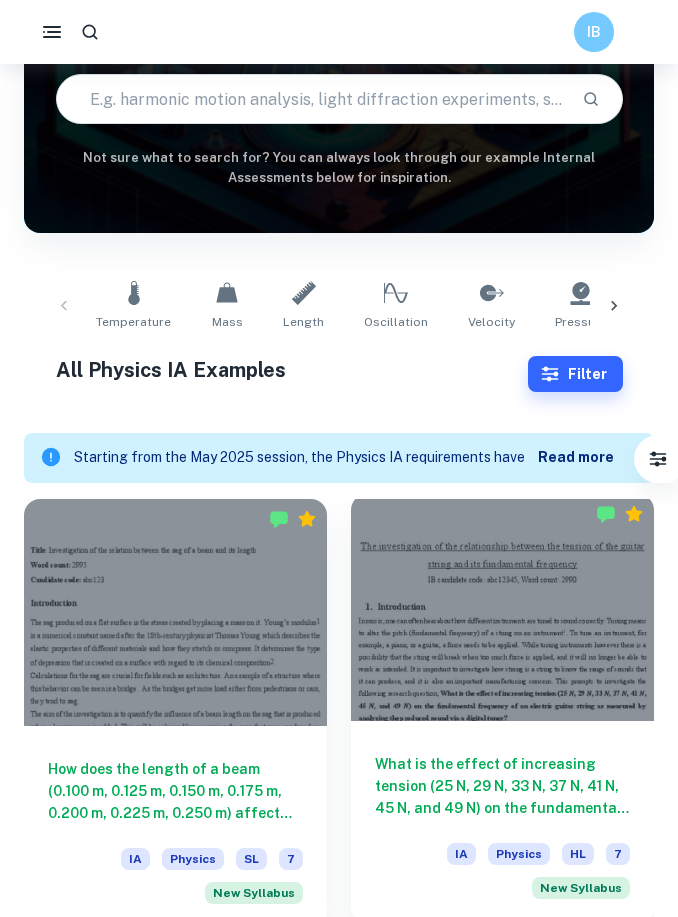 click on "What is the effect of increasing tension (25 N, 29 N, 33 N, 37 N, 41 N, 45 N, and 49 N) on the fundamental frequency of an electric guitar string as measured by analyzing the produced sound via a digital tuner?" at bounding box center [502, 786] 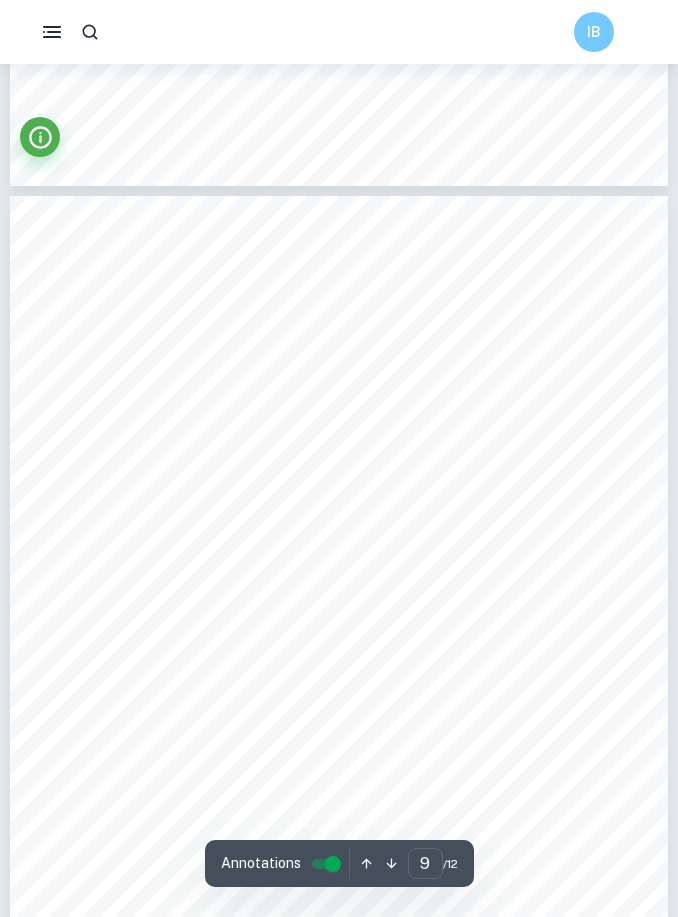 scroll, scrollTop: 7264, scrollLeft: 0, axis: vertical 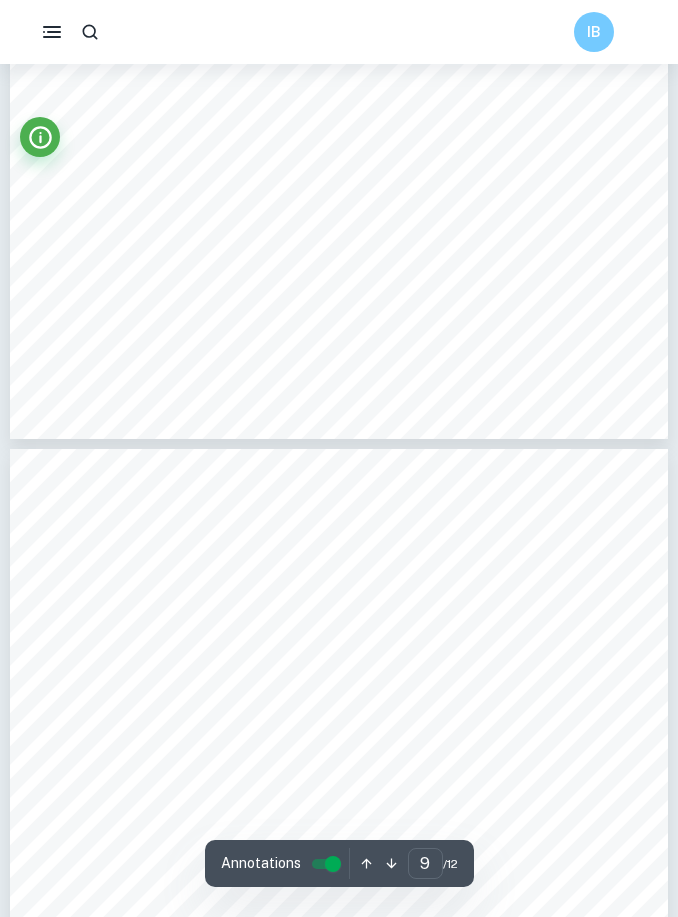 click on "IB" at bounding box center [339, 32] 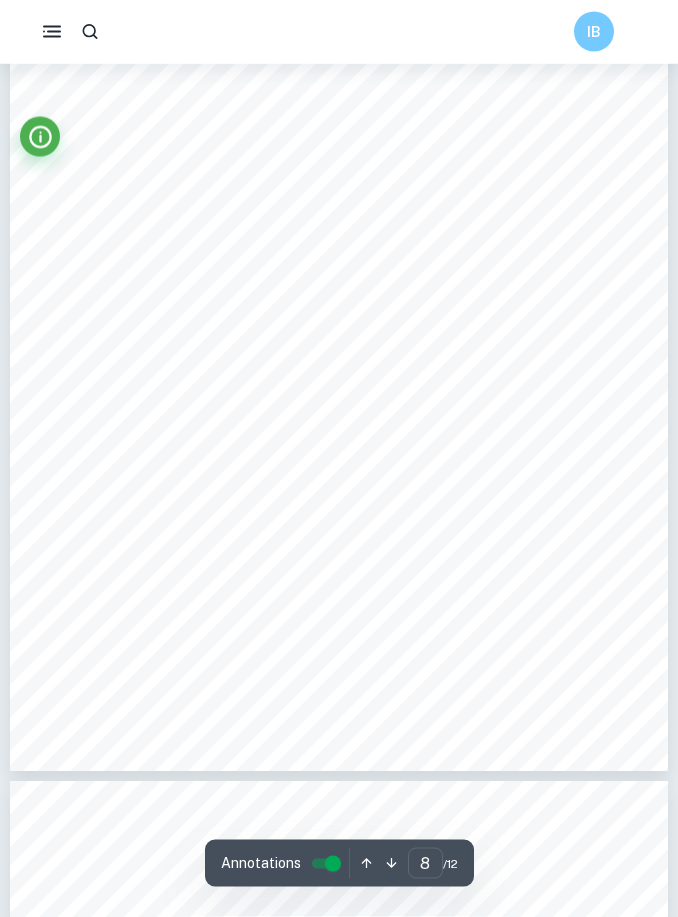 scroll, scrollTop: 6932, scrollLeft: 0, axis: vertical 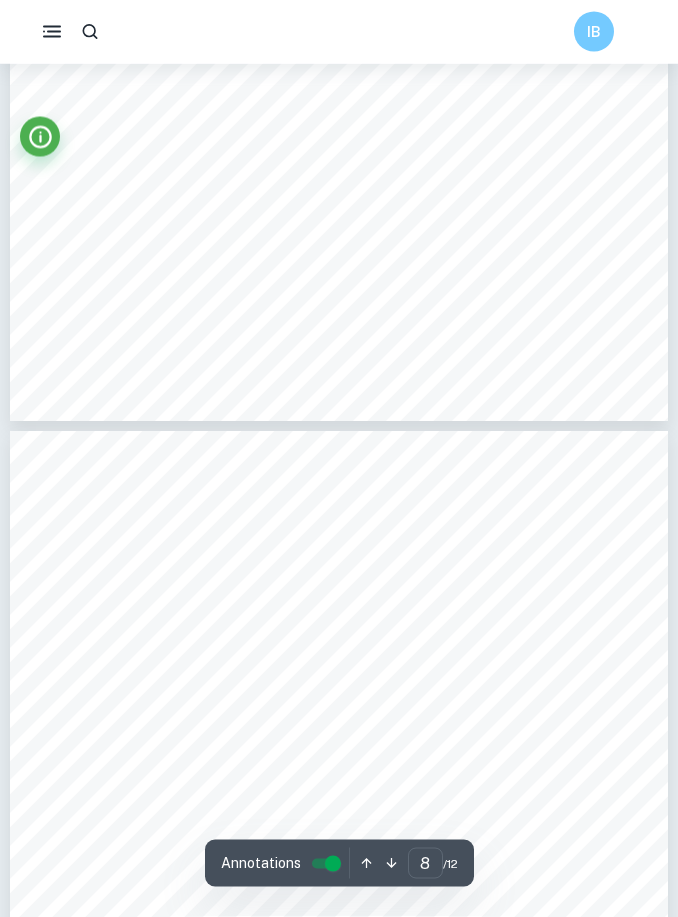 type on "7" 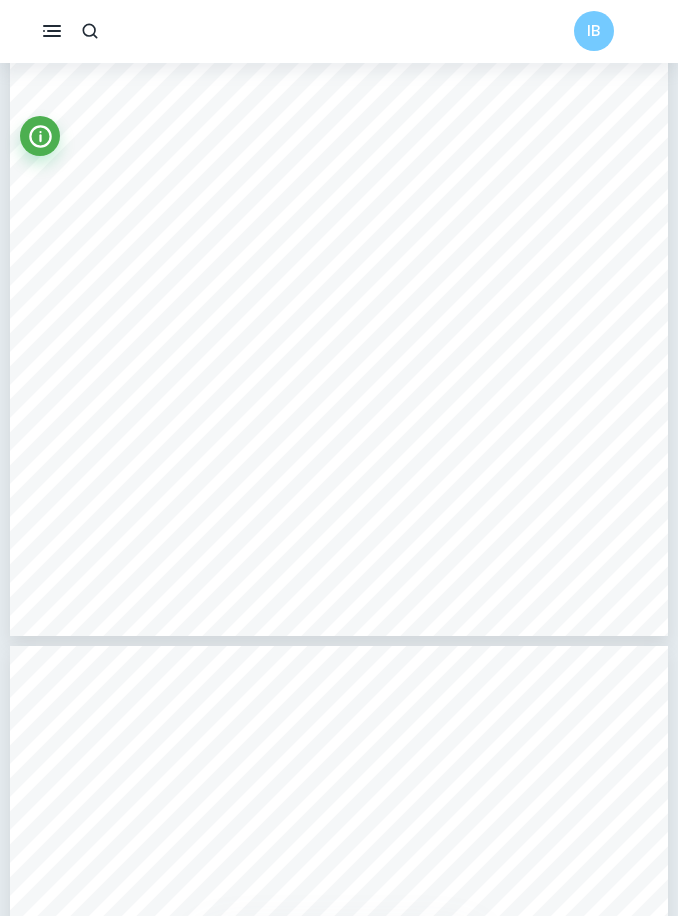scroll, scrollTop: 6127, scrollLeft: 0, axis: vertical 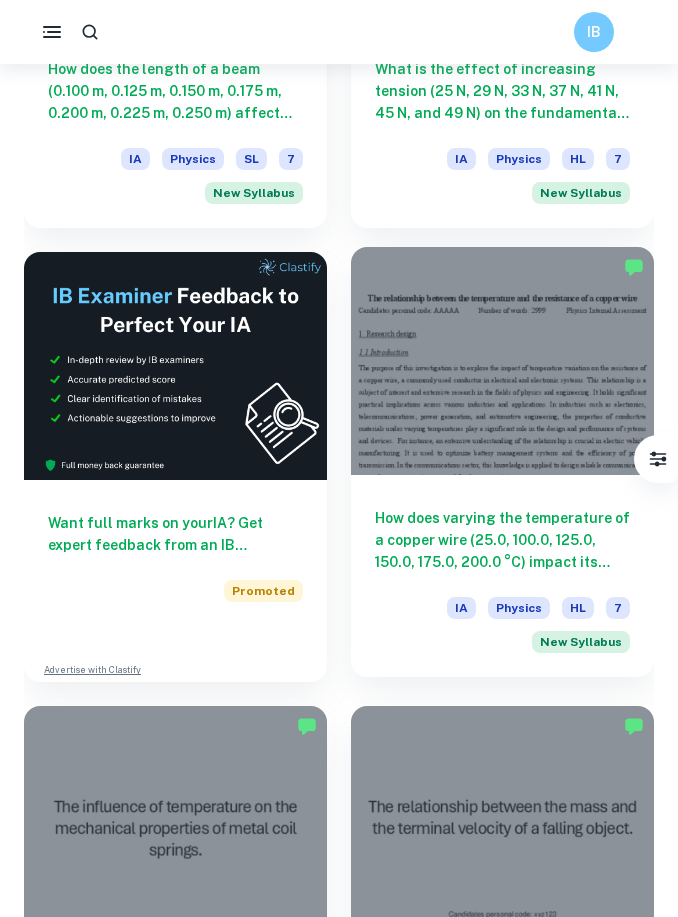 click on "How does varying the temperature of a copper wire (25.0, 100.0, 125.0, 150.0, 175.0, 200.0 °C) impact its resistance (Ω) measured by a multimeter (200 Ω) and an infrared thermometer?" at bounding box center [502, 540] 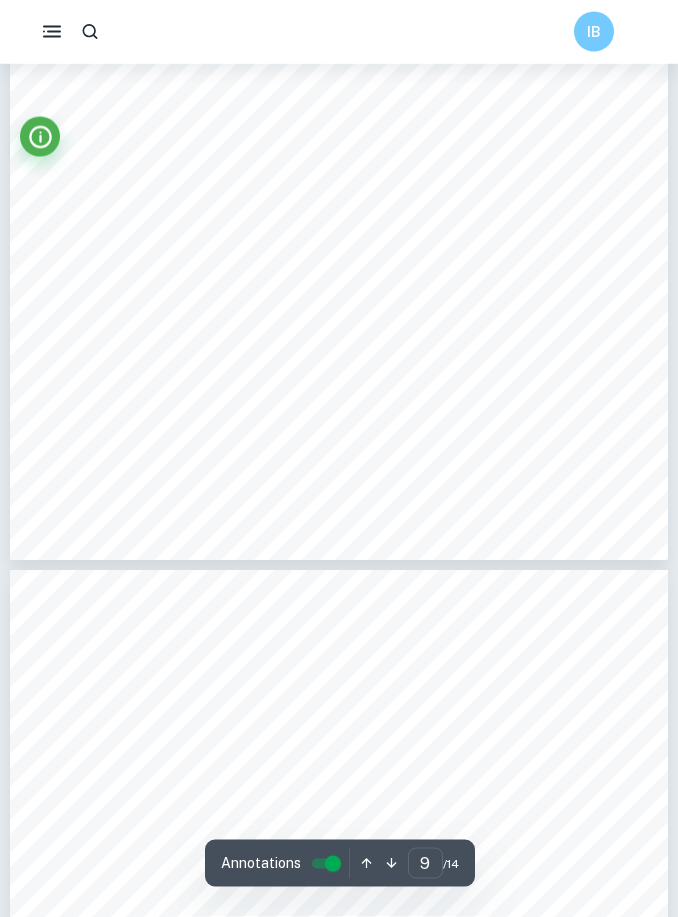 scroll, scrollTop: 8083, scrollLeft: 0, axis: vertical 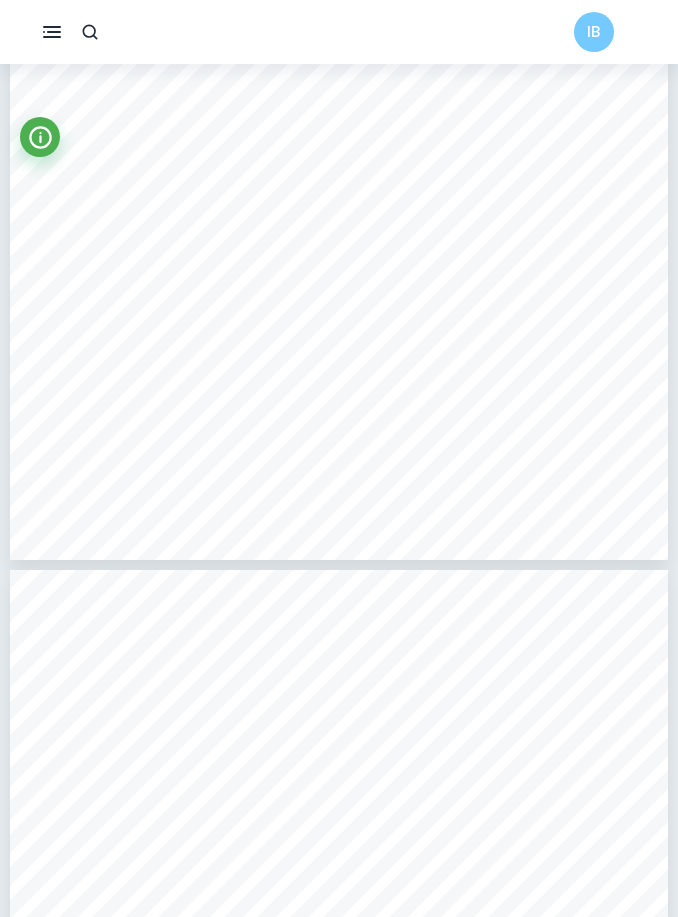 click on "We value your privacy We use cookies to enhance your browsing experience, serve personalised ads or content, and analyse our traffic. By clicking "Accept All", you consent to our use of cookies.   Cookie Policy Customise   Reject All   Accept All   Customise Consent Preferences   We use cookies to help you navigate efficiently and perform certain functions. You will find detailed information about all cookies under each consent category below. The cookies that are categorised as "Necessary" are stored on your browser as they are essential for enabling the basic functionalities of the site. ...  Show more For more information on how Google's third-party cookies operate and handle your data, see:   Google Privacy Policy Necessary Always Active Necessary cookies are required to enable the basic features of this site, such as providing secure log-in or adjusting your consent preferences. These cookies do not store any personally identifiable data. Functional Analytics Performance Advertisement Uncategorised" at bounding box center [339, -7625] 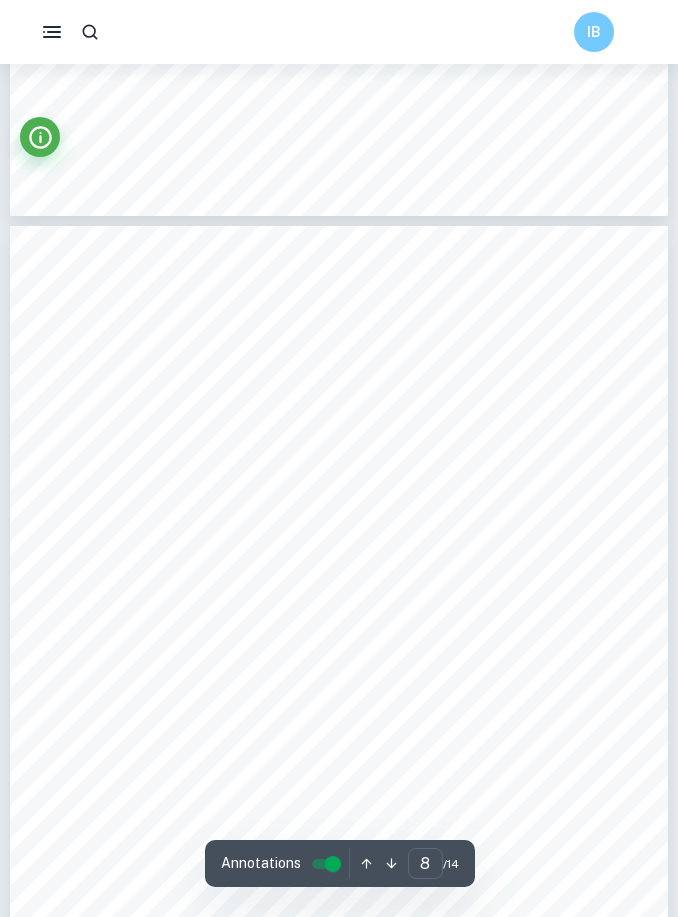 scroll, scrollTop: 6545, scrollLeft: 0, axis: vertical 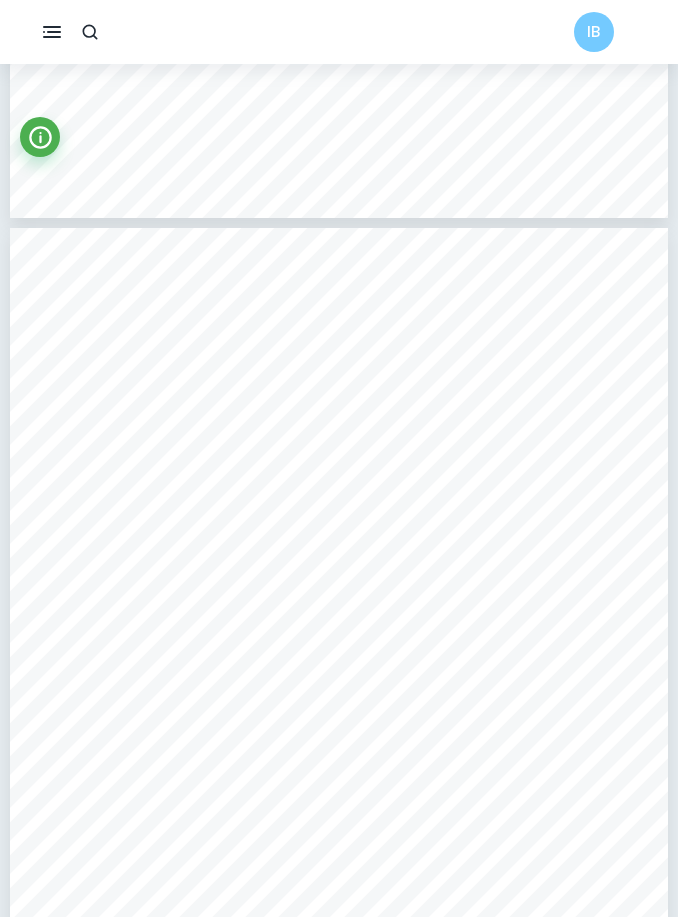 click on "We value your privacy We use cookies to enhance your browsing experience, serve personalised ads or content, and analyse our traffic. By clicking "Accept All", you consent to our use of cookies.   Cookie Policy Customise   Reject All   Accept All   Customise Consent Preferences   We use cookies to help you navigate efficiently and perform certain functions. You will find detailed information about all cookies under each consent category below. The cookies that are categorised as "Necessary" are stored on your browser as they are essential for enabling the basic functionalities of the site. ...  Show more For more information on how Google's third-party cookies operate and handle your data, see:   Google Privacy Policy Necessary Always Active Necessary cookies are required to enable the basic features of this site, such as providing secure log-in or adjusting your consent preferences. These cookies do not store any personally identifiable data. Functional Analytics Performance Advertisement Uncategorised" at bounding box center (339, -6087) 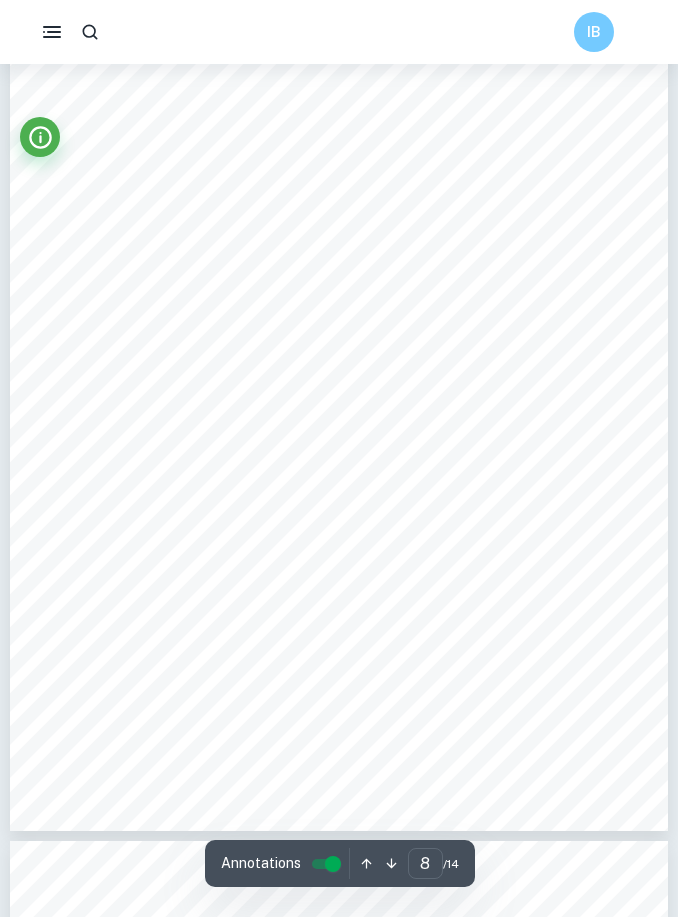 scroll, scrollTop: 6862, scrollLeft: 0, axis: vertical 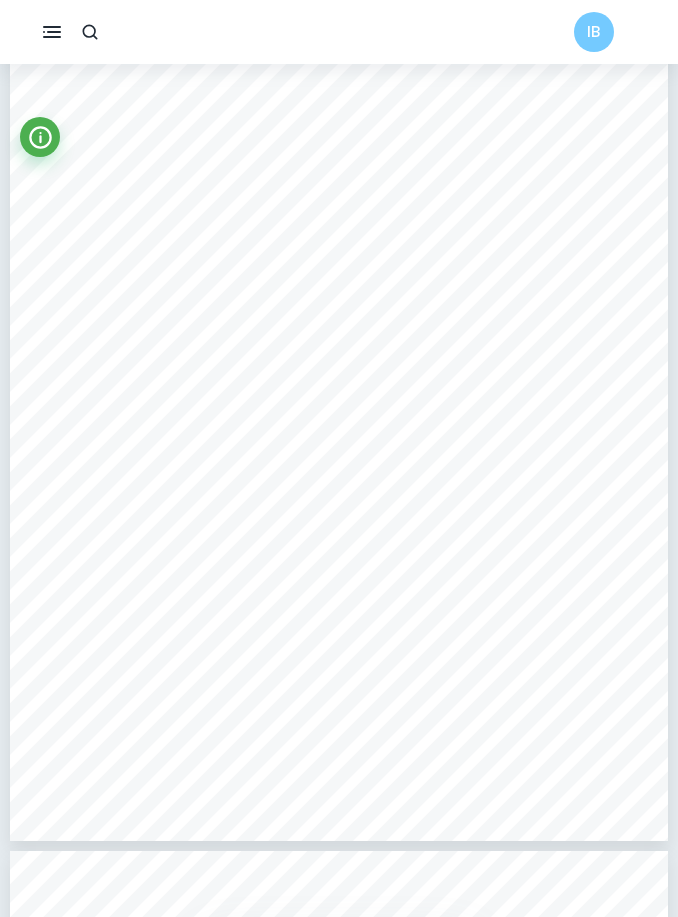 click on "IB" at bounding box center (339, 32) 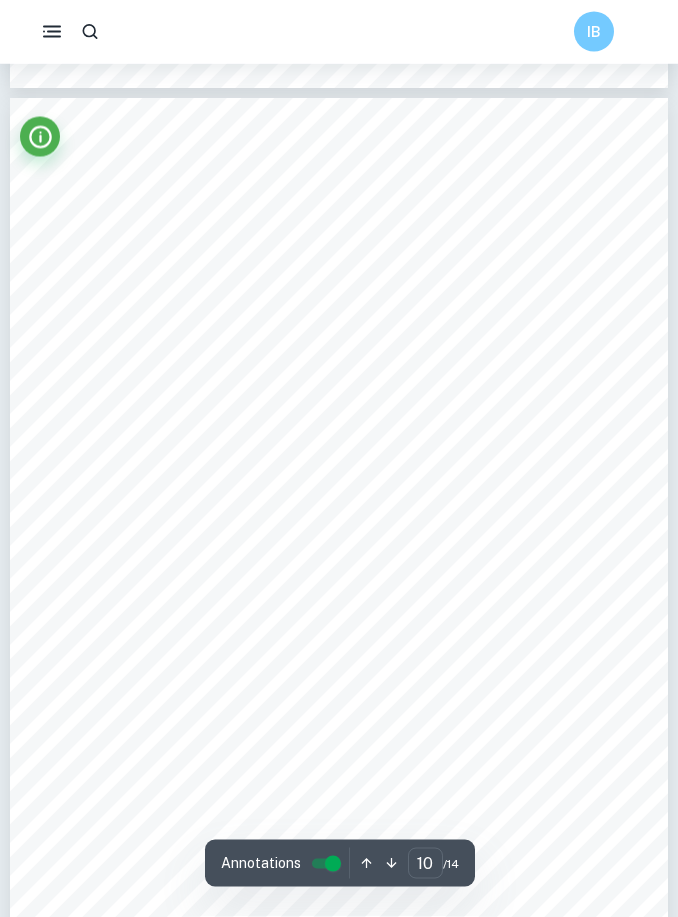scroll, scrollTop: 8846, scrollLeft: 0, axis: vertical 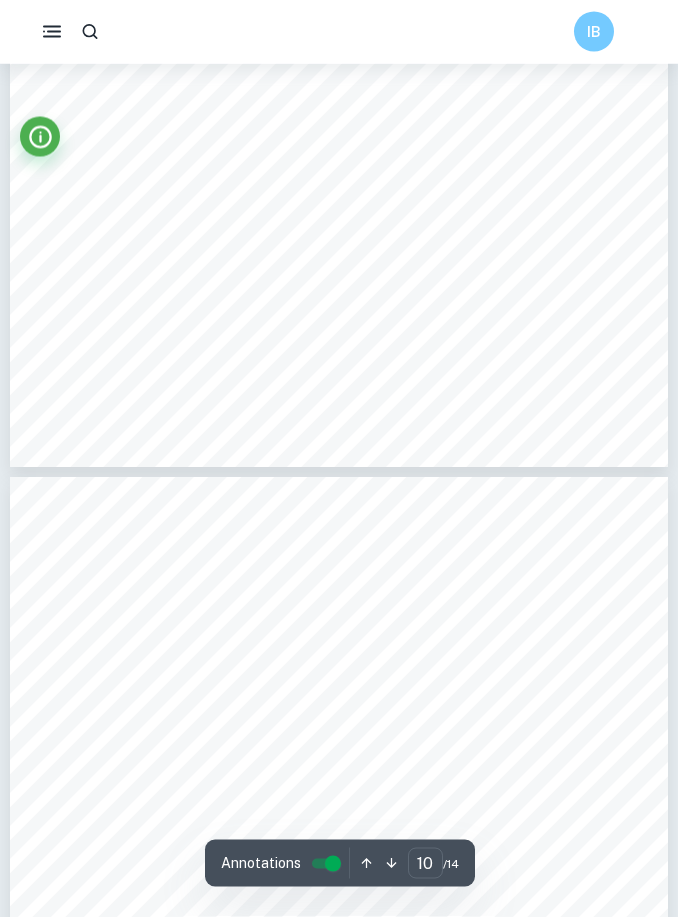 type on "9" 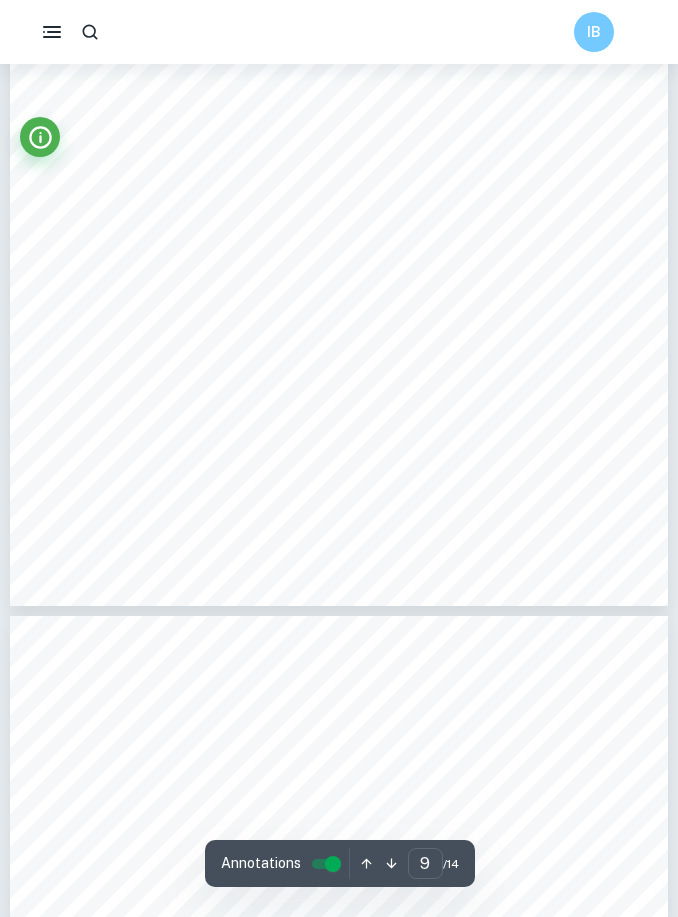 scroll, scrollTop: 8009, scrollLeft: 0, axis: vertical 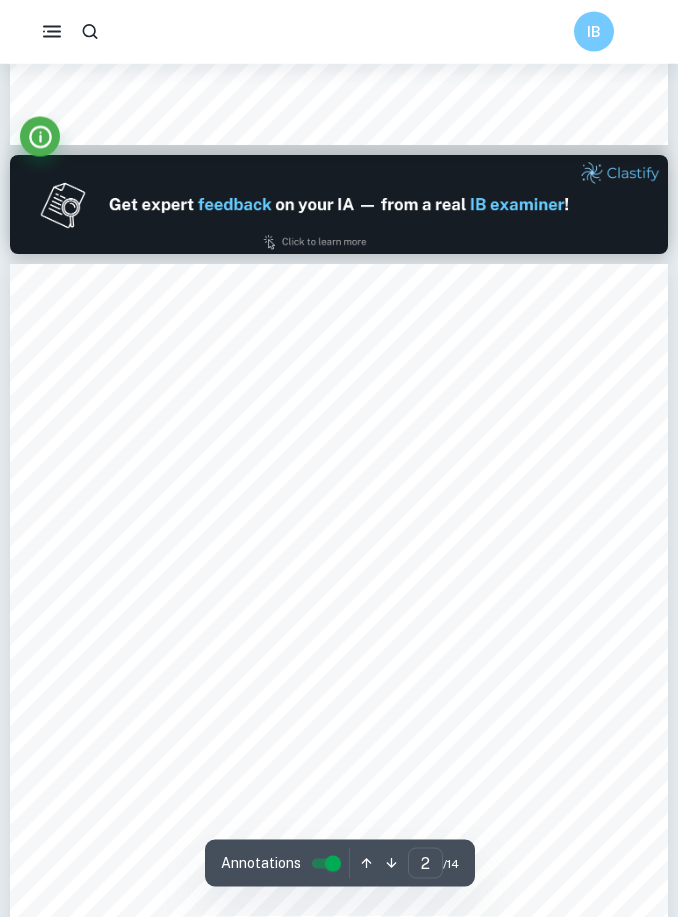 type on "1" 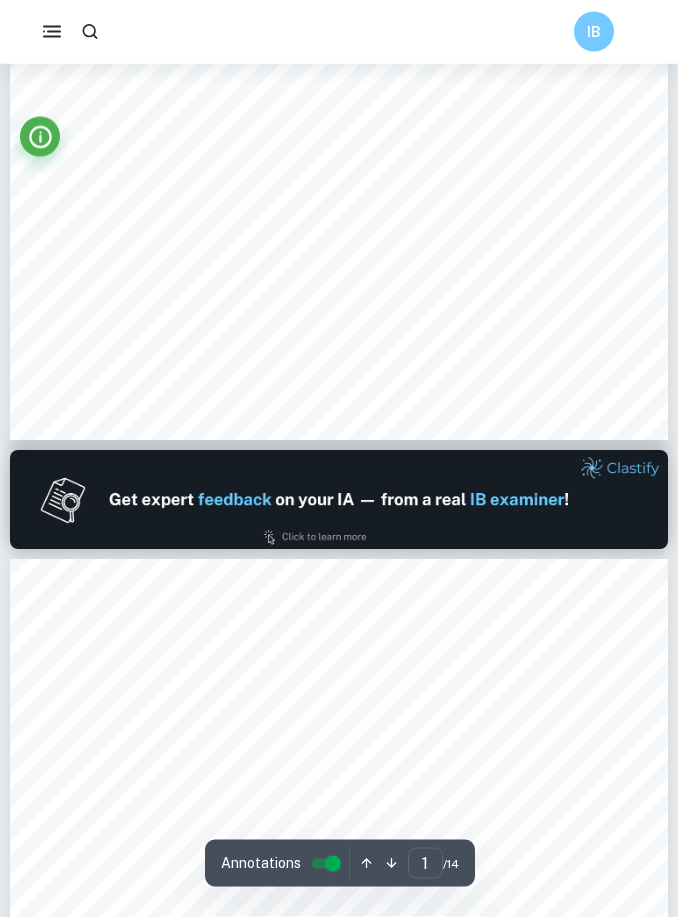 scroll, scrollTop: 495, scrollLeft: 0, axis: vertical 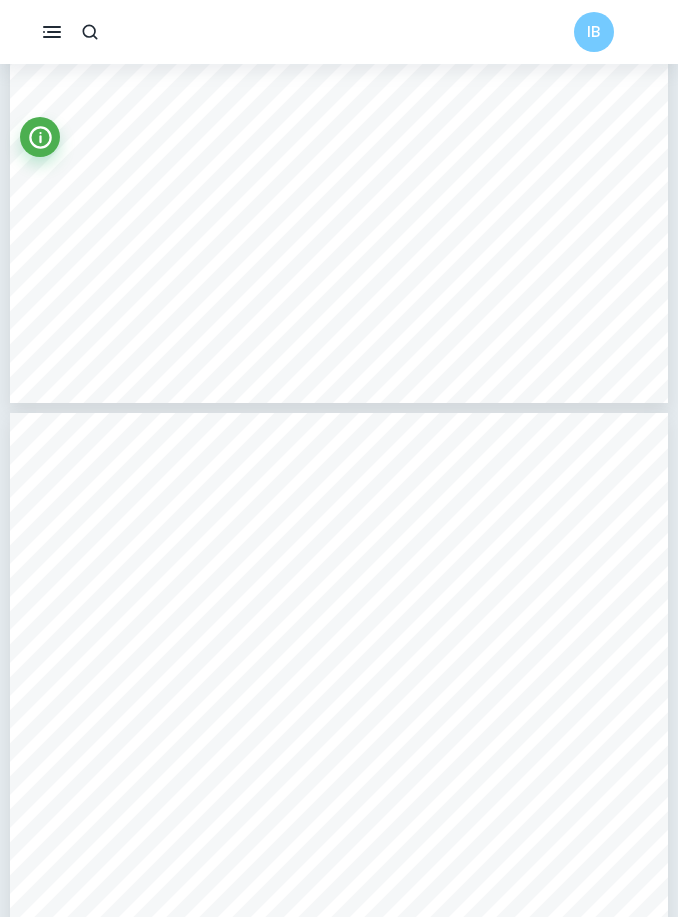 drag, startPoint x: 677, startPoint y: 244, endPoint x: -1, endPoint y: -4086, distance: 4382.76 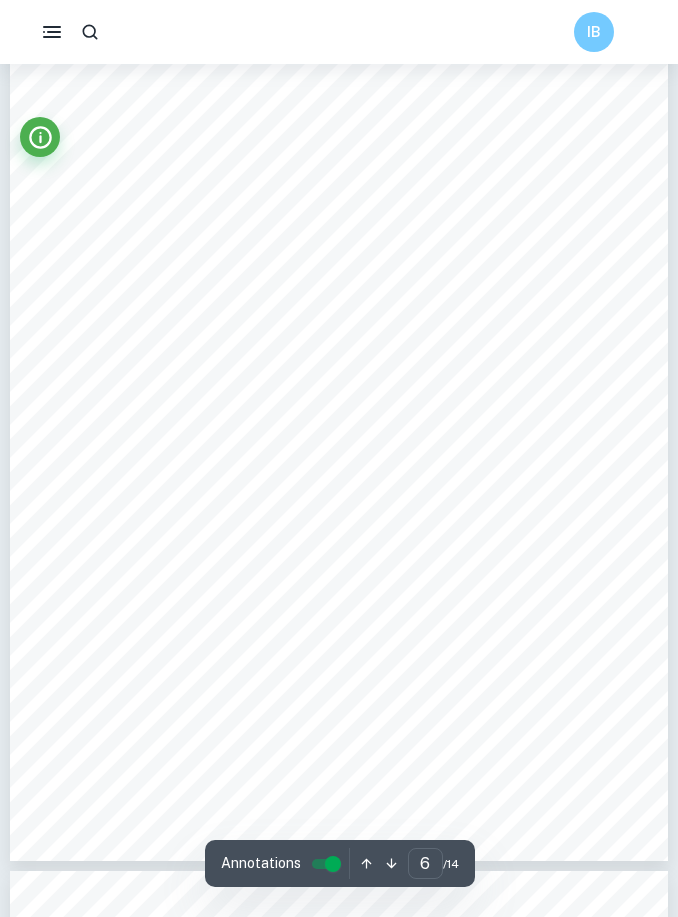 scroll, scrollTop: 4493, scrollLeft: 0, axis: vertical 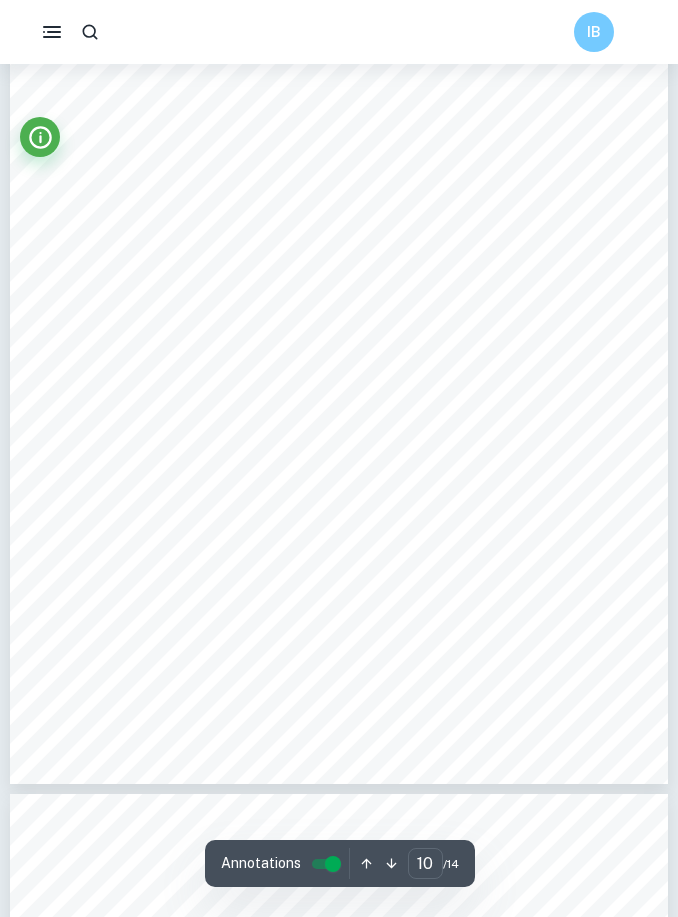 click on "× 100 %" at bounding box center (346, 488) 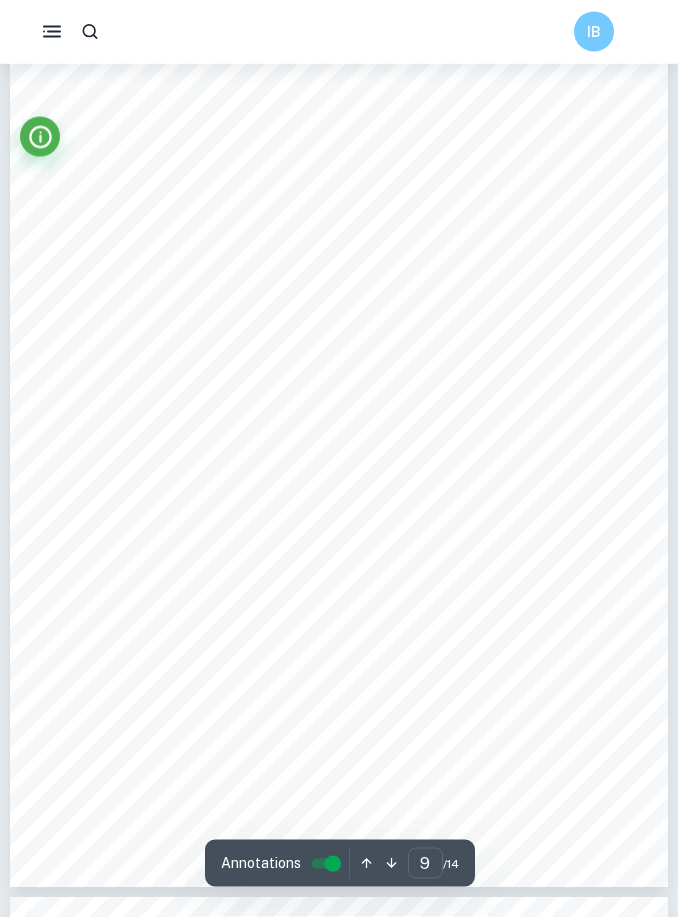 scroll, scrollTop: 7041, scrollLeft: 0, axis: vertical 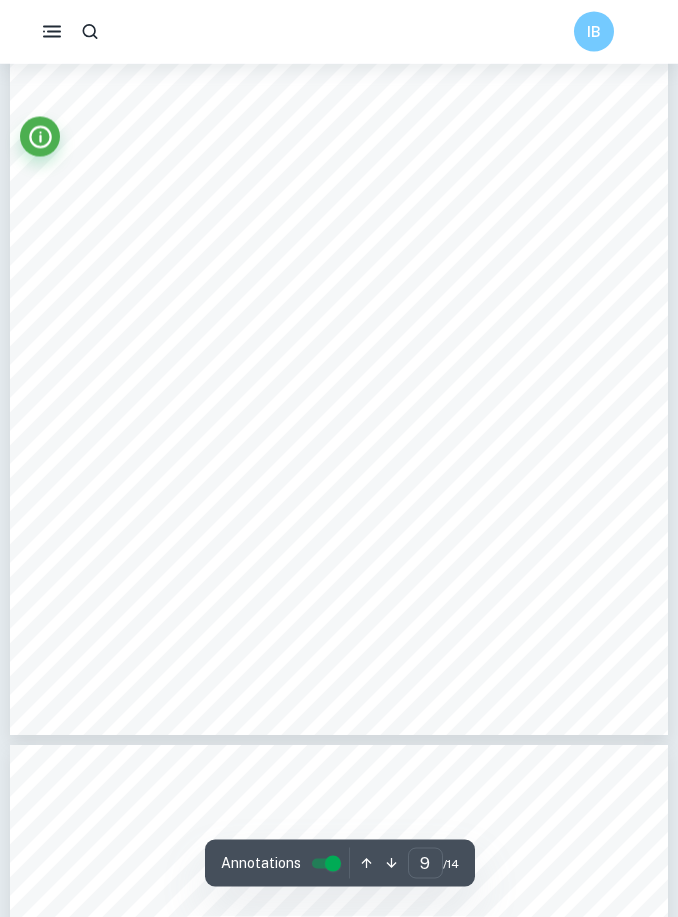 type on "10" 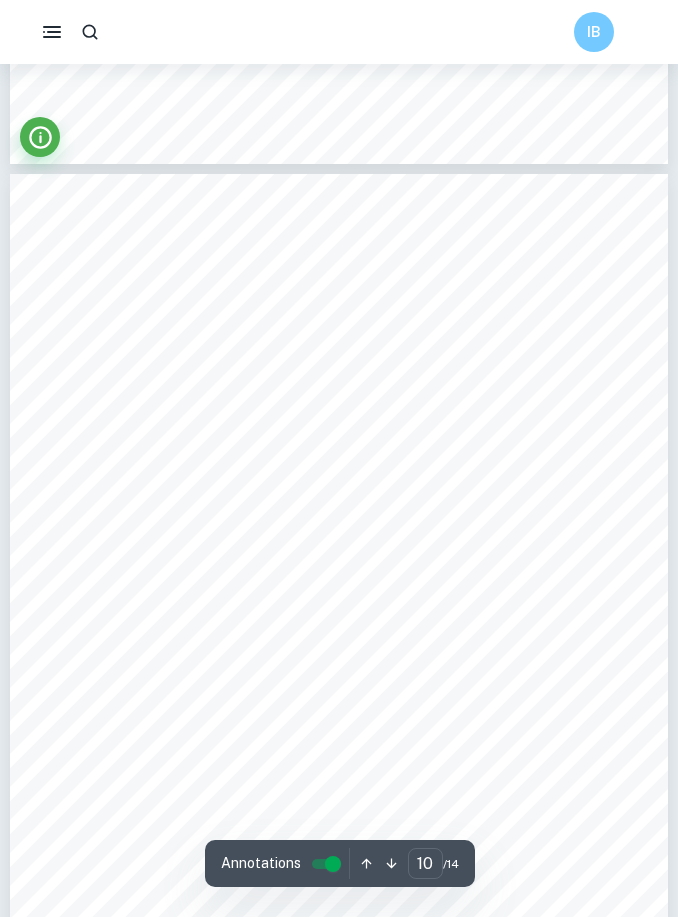 scroll, scrollTop: 7766, scrollLeft: 0, axis: vertical 